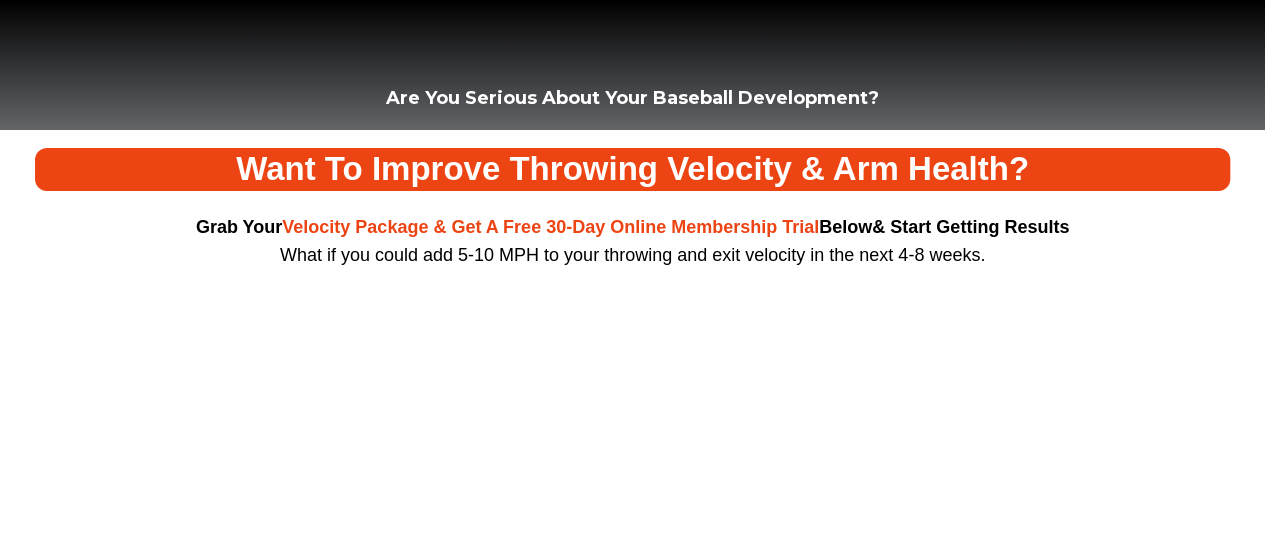 scroll, scrollTop: 0, scrollLeft: 0, axis: both 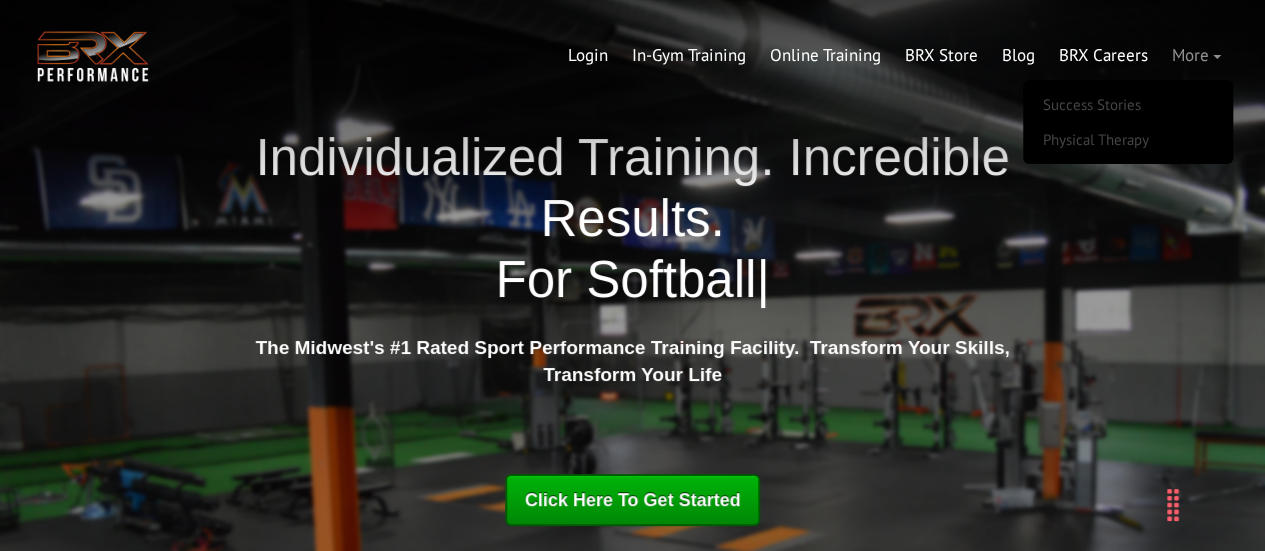 click on "More" at bounding box center (1196, 56) 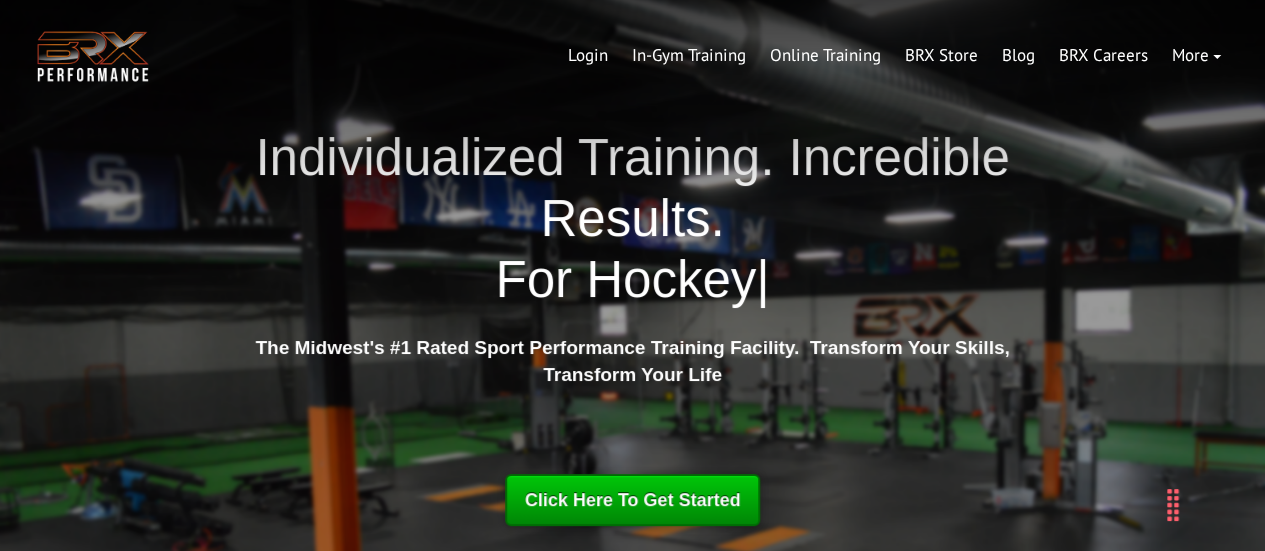 click on "Click Here To Get Started" at bounding box center [633, 500] 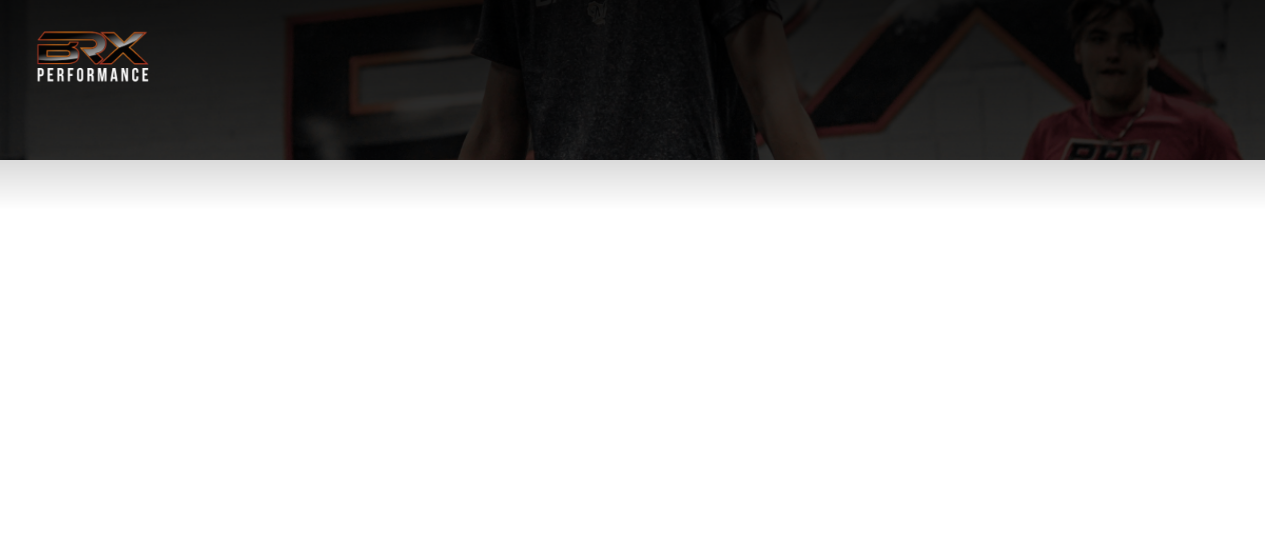 scroll, scrollTop: 0, scrollLeft: 0, axis: both 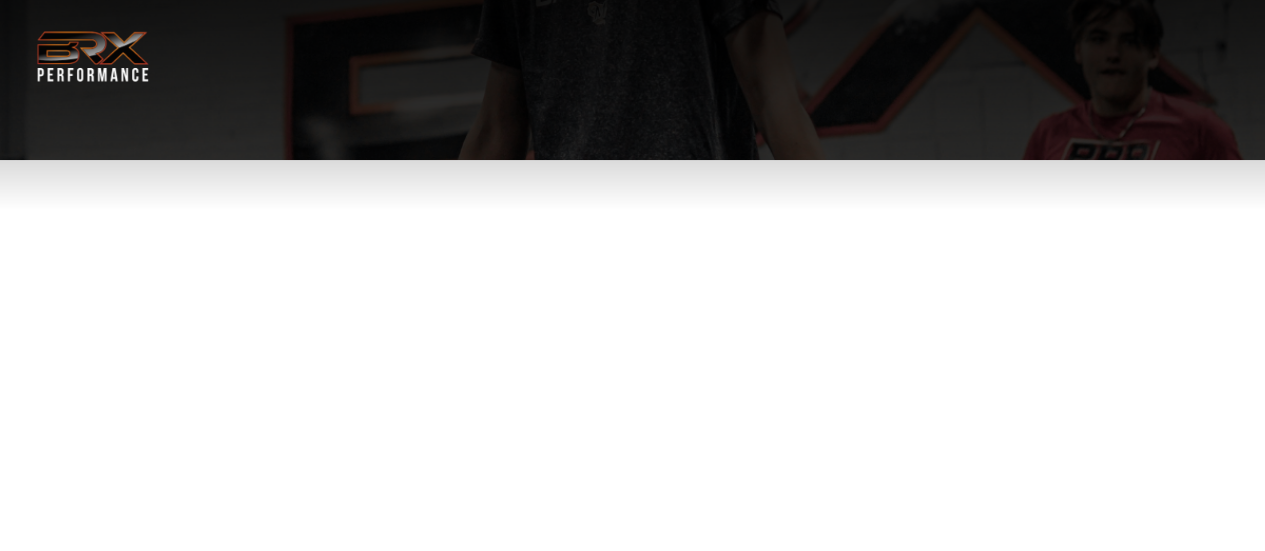 select on "**" 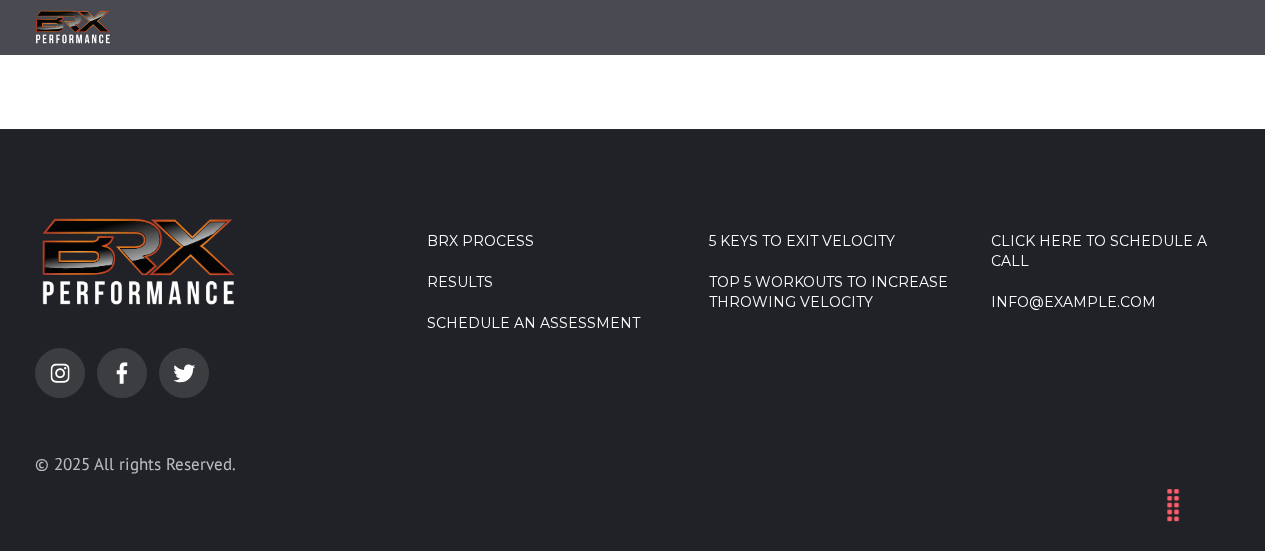 scroll, scrollTop: 2364, scrollLeft: 0, axis: vertical 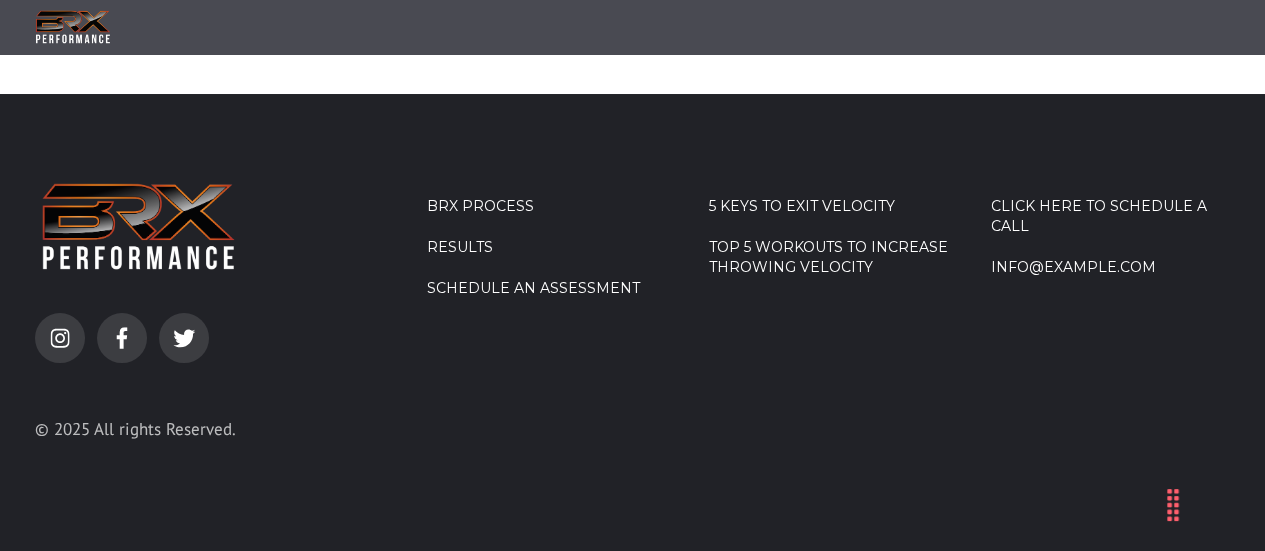 click on "Schedule an Assessment" at bounding box center (547, 289) 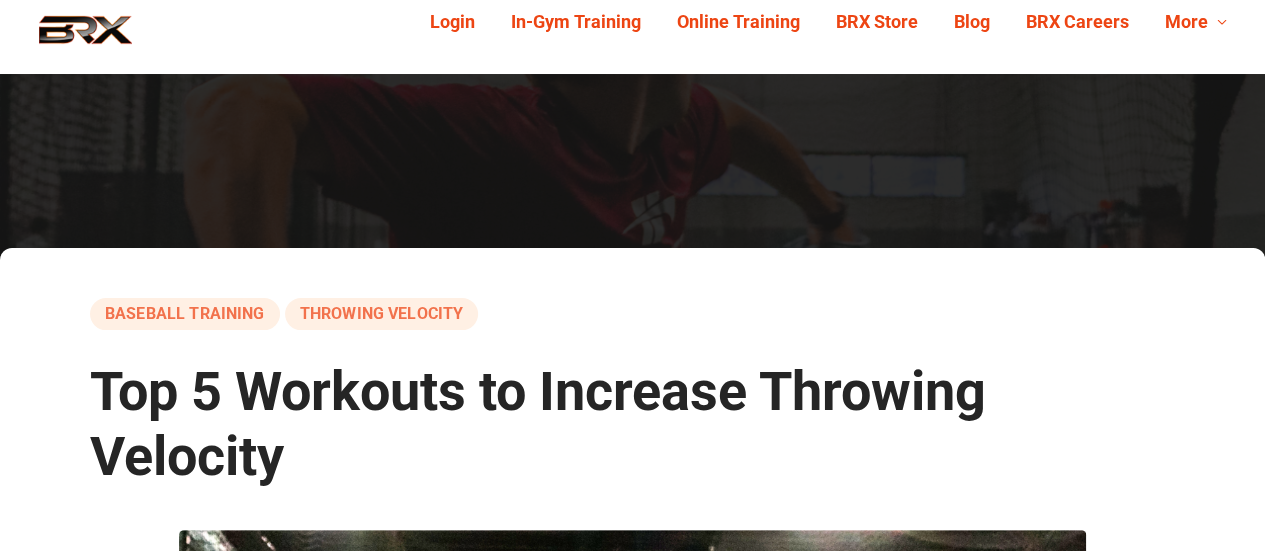 scroll, scrollTop: 0, scrollLeft: 0, axis: both 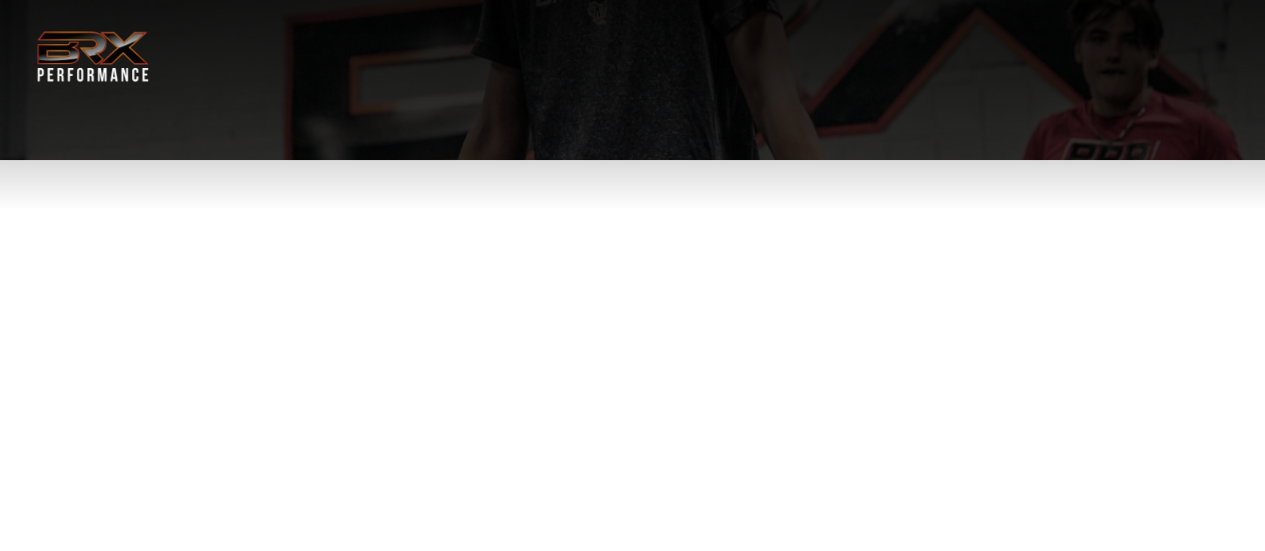 select on "**" 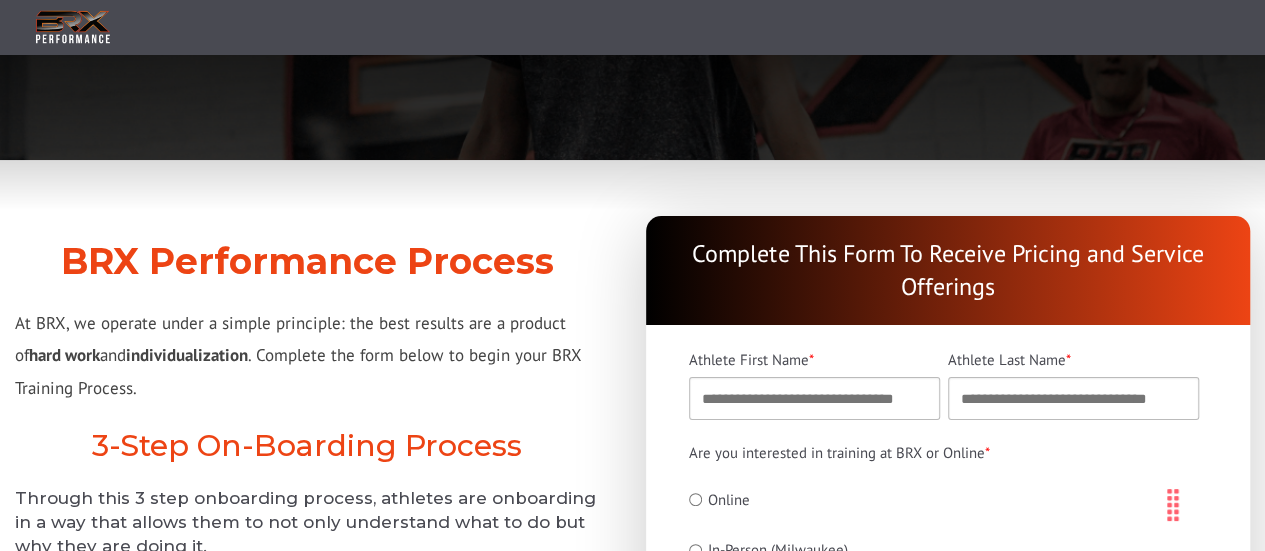 scroll, scrollTop: 2036, scrollLeft: 0, axis: vertical 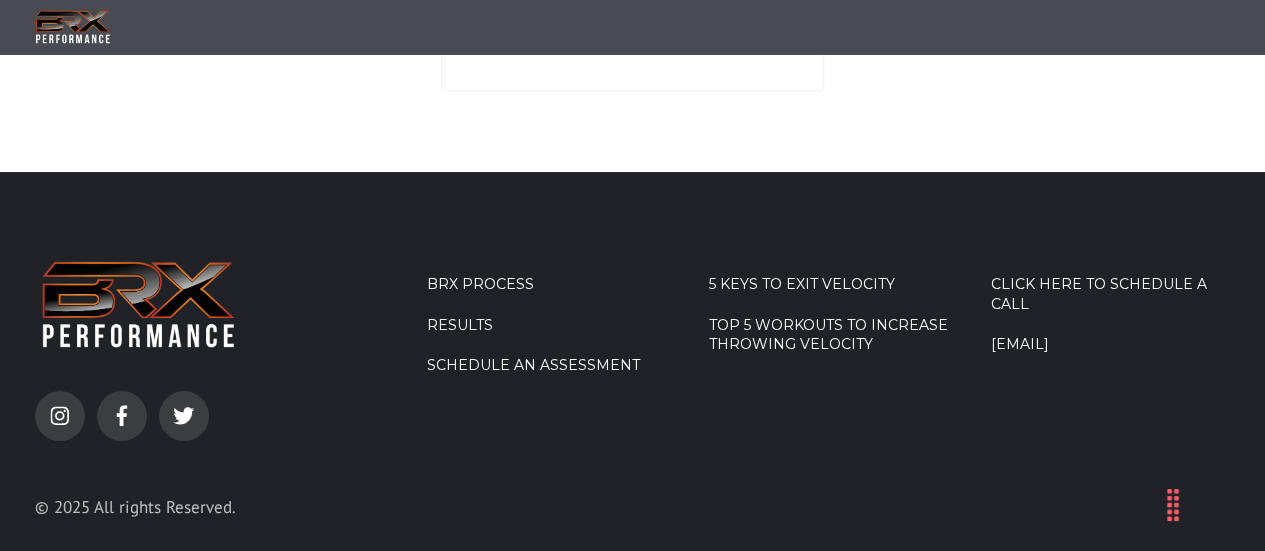 click on "Schedule an Assessment" at bounding box center (547, 366) 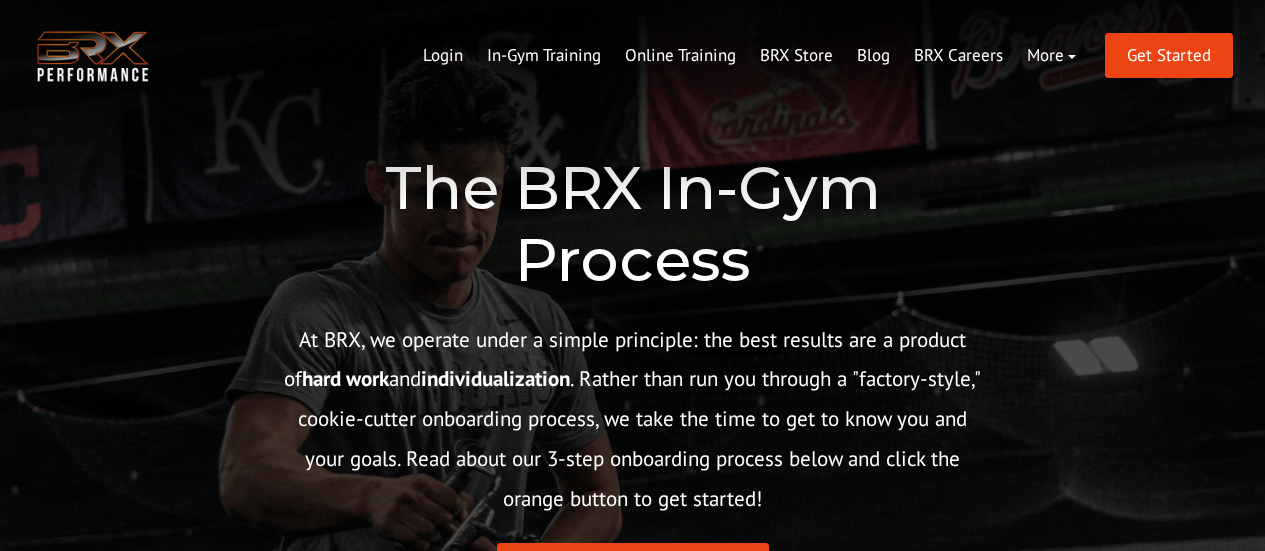 scroll, scrollTop: 0, scrollLeft: 0, axis: both 